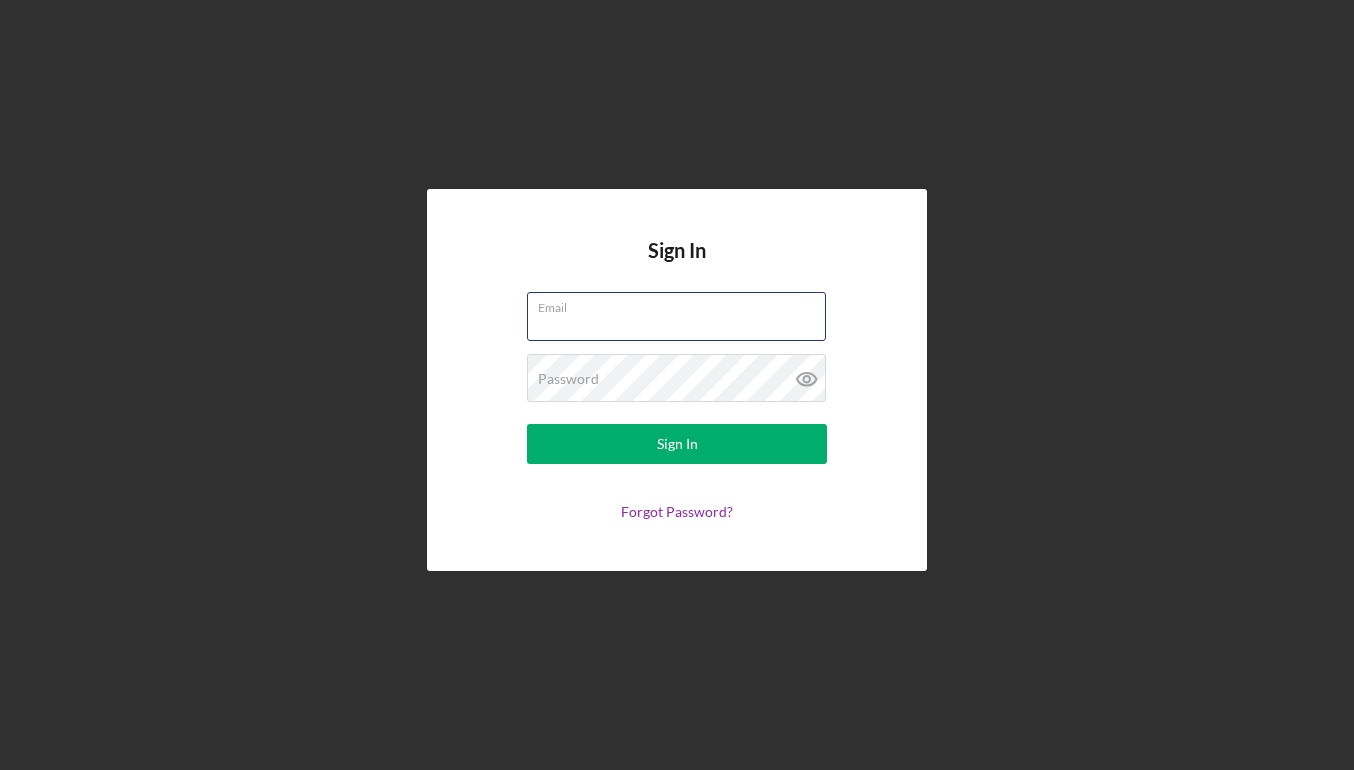 scroll, scrollTop: 0, scrollLeft: 0, axis: both 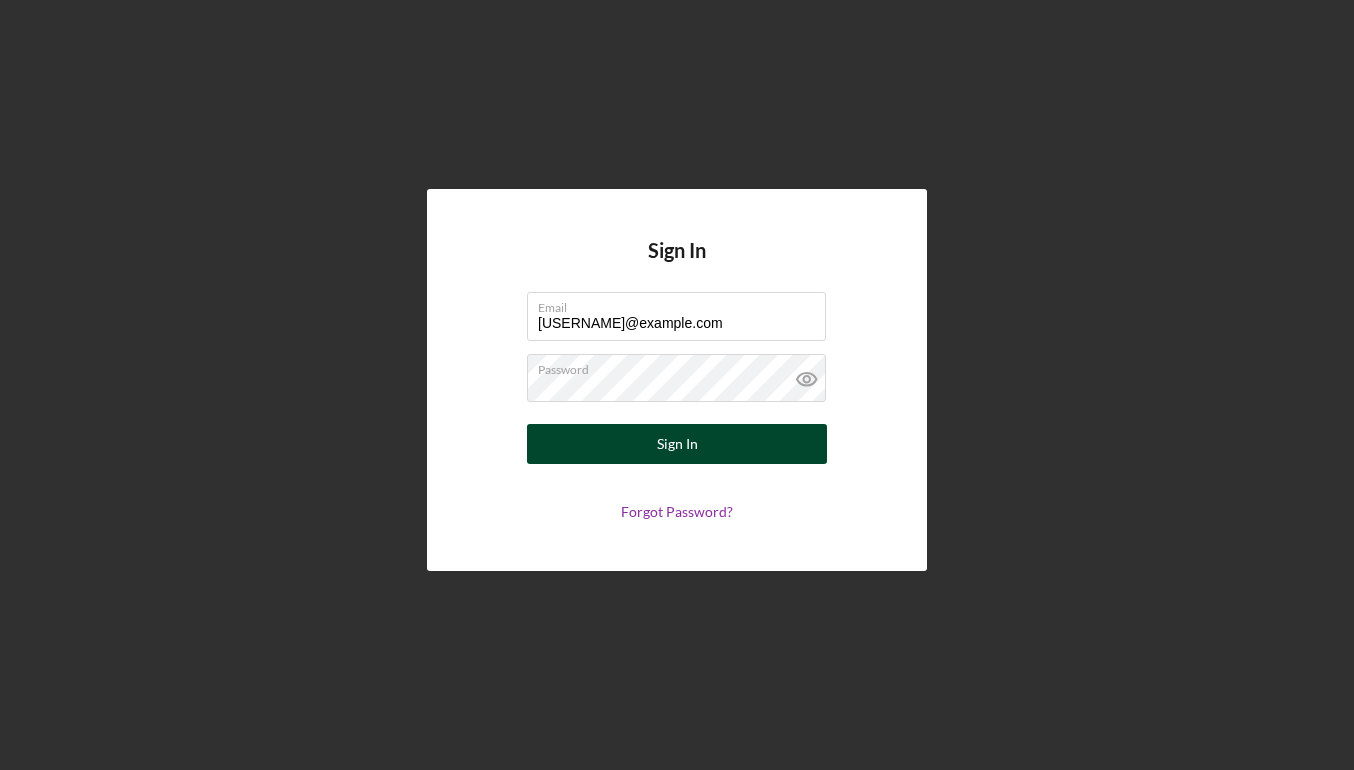 click on "Sign In" at bounding box center [677, 444] 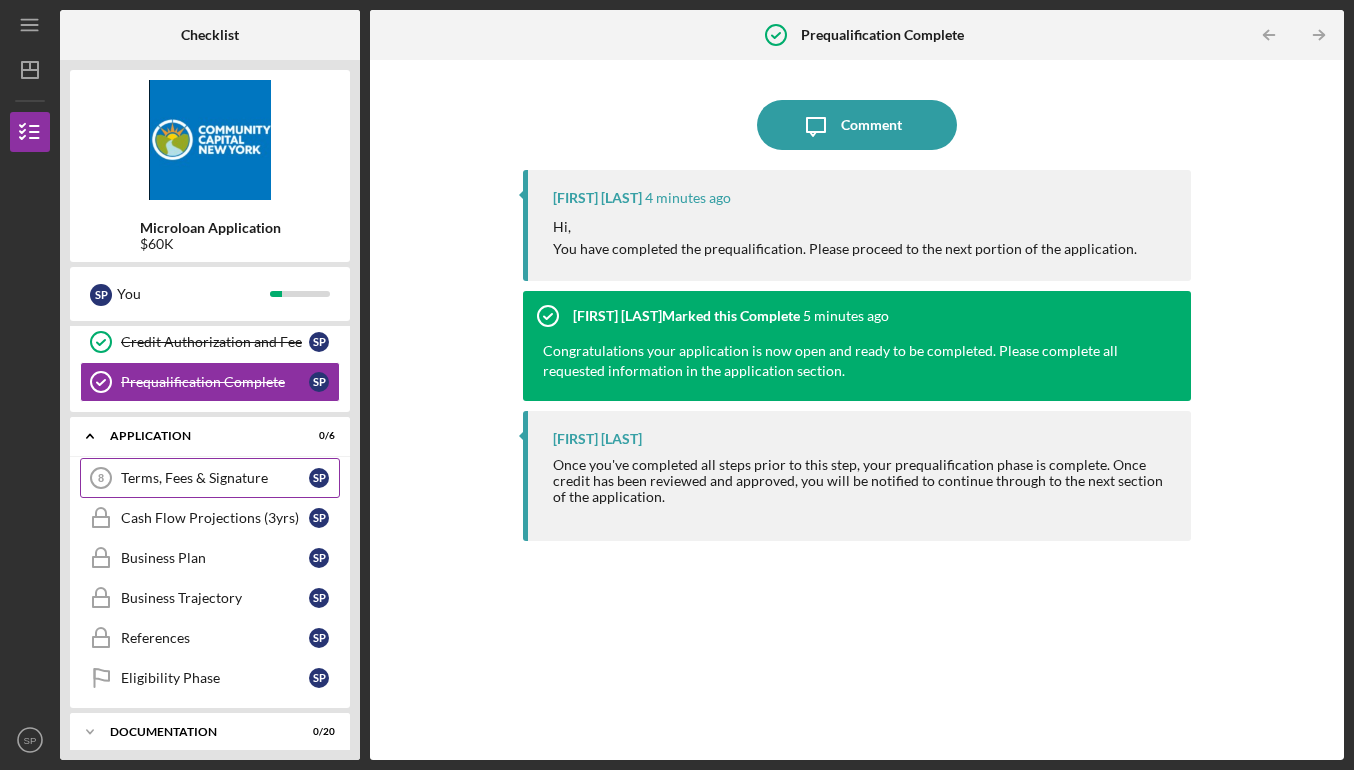 scroll, scrollTop: 290, scrollLeft: 0, axis: vertical 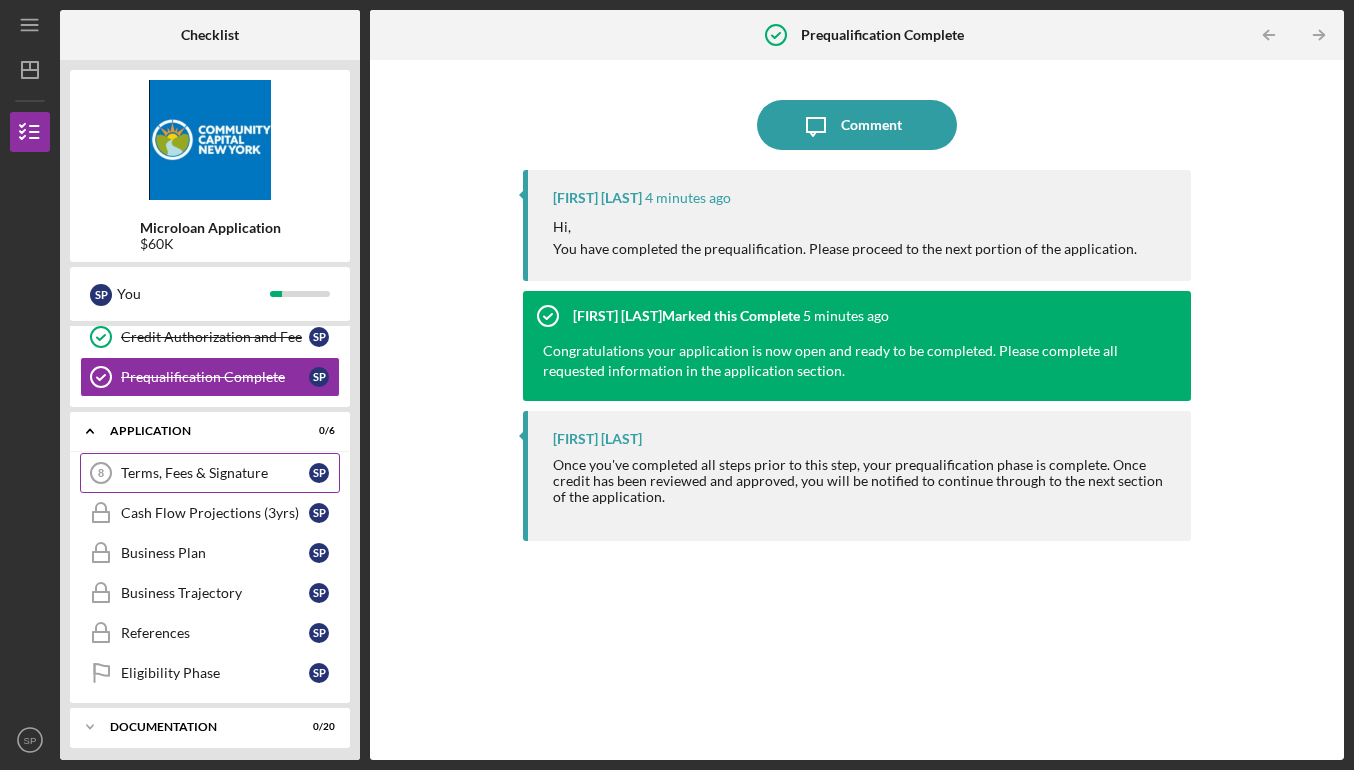 click on "Terms, Fees & Signature" at bounding box center [215, 473] 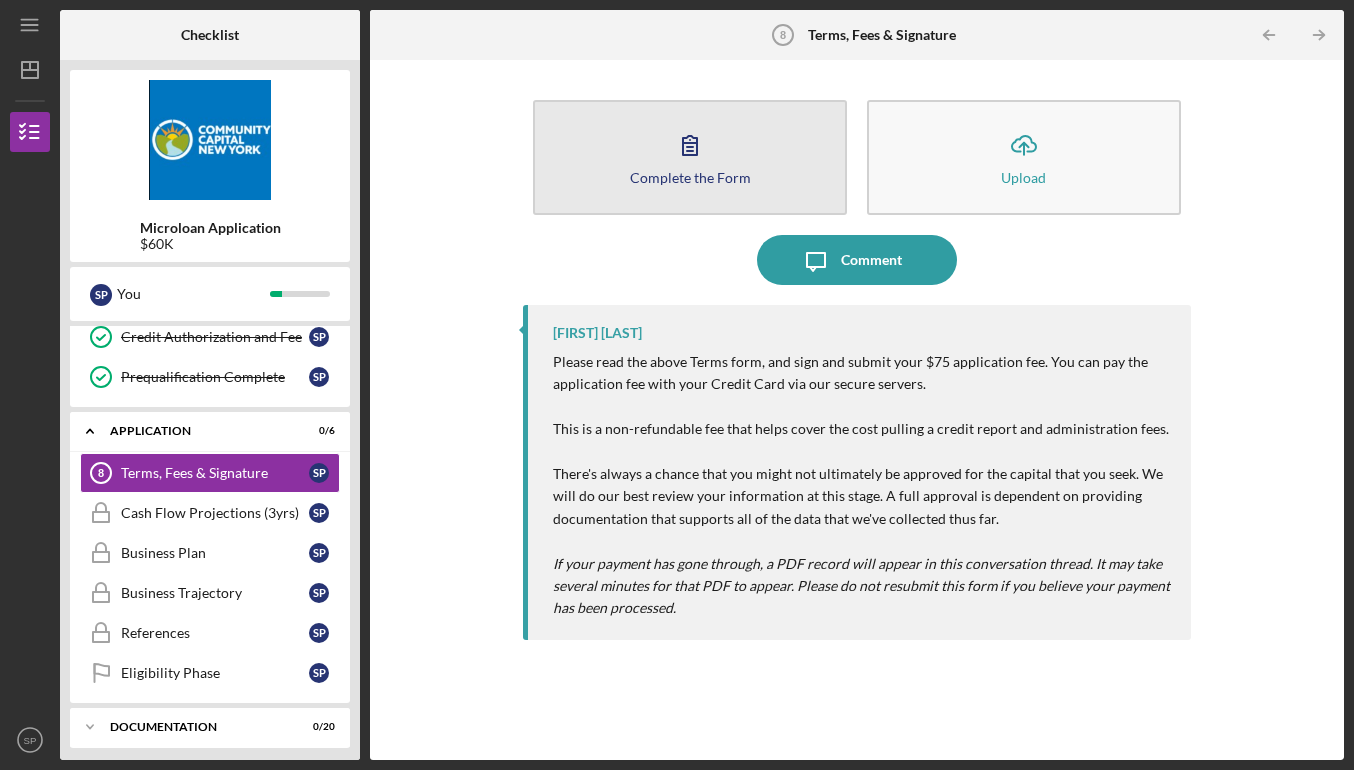click on "Complete the Form" at bounding box center (690, 177) 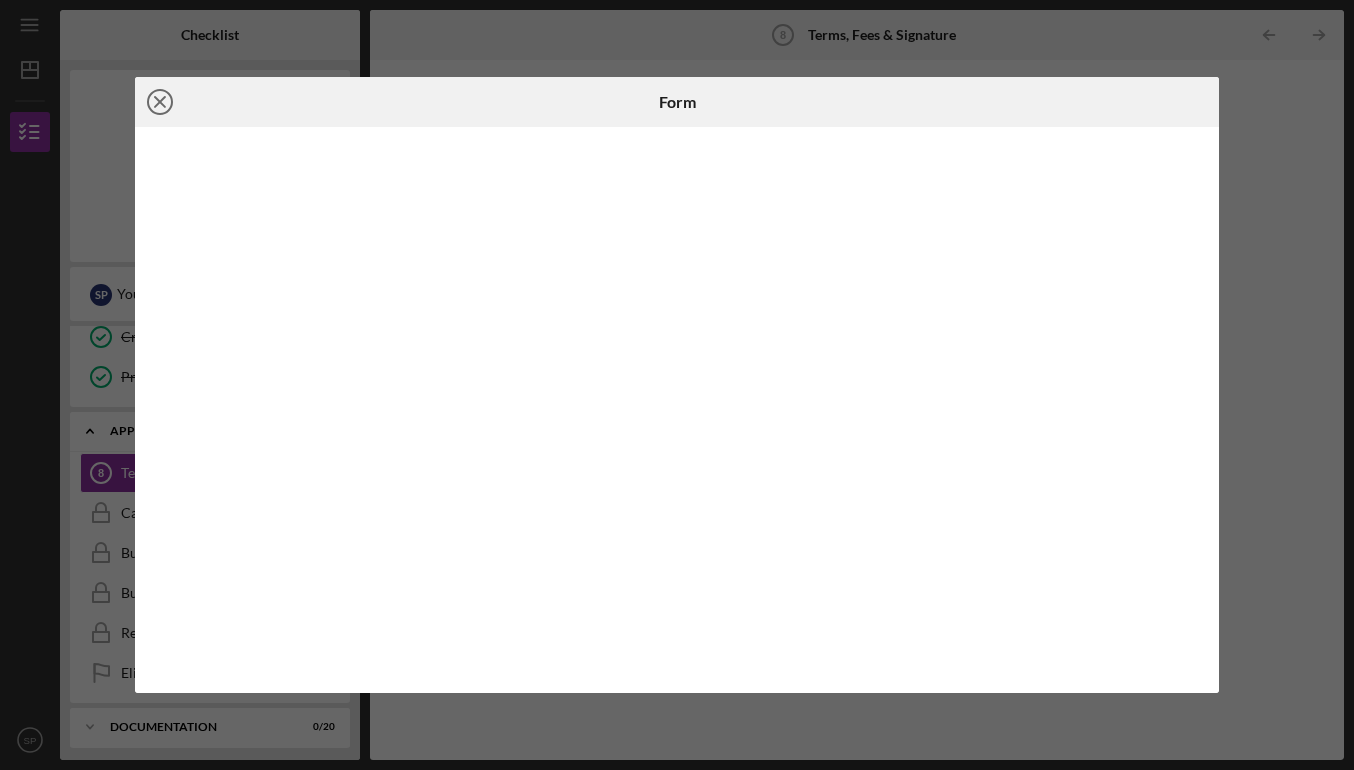 click 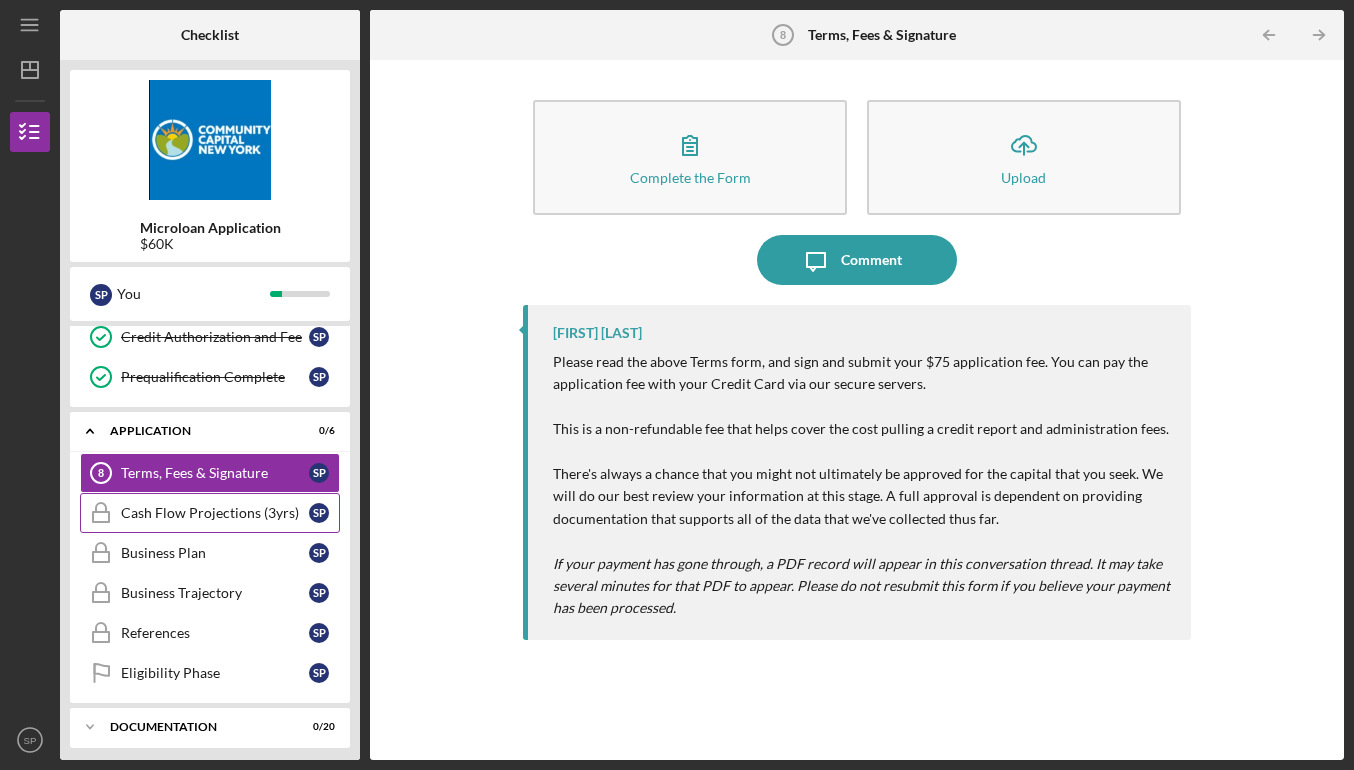 click on "Cash Flow Projections (3yrs) Cash Flow Projections (3yrs) S P" at bounding box center (210, 513) 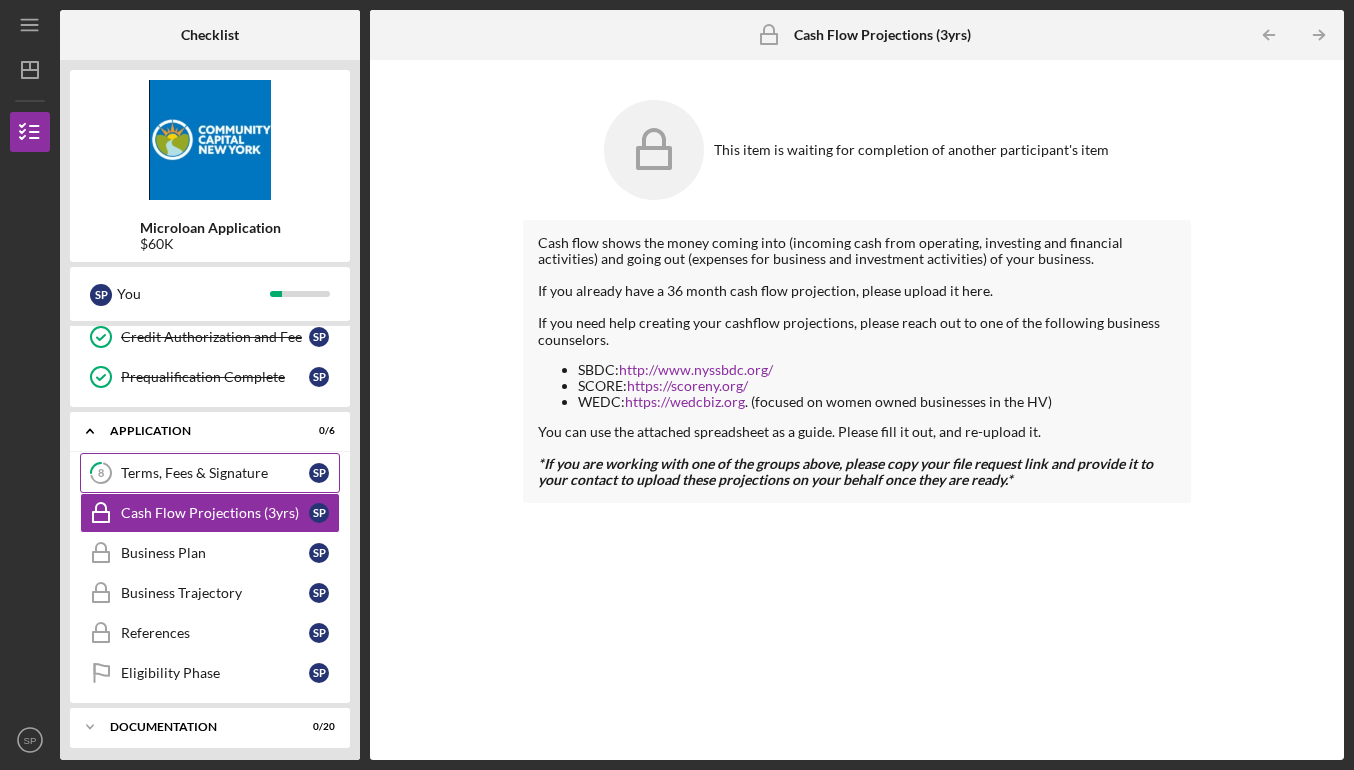 click on "Terms, Fees & Signature" at bounding box center [215, 473] 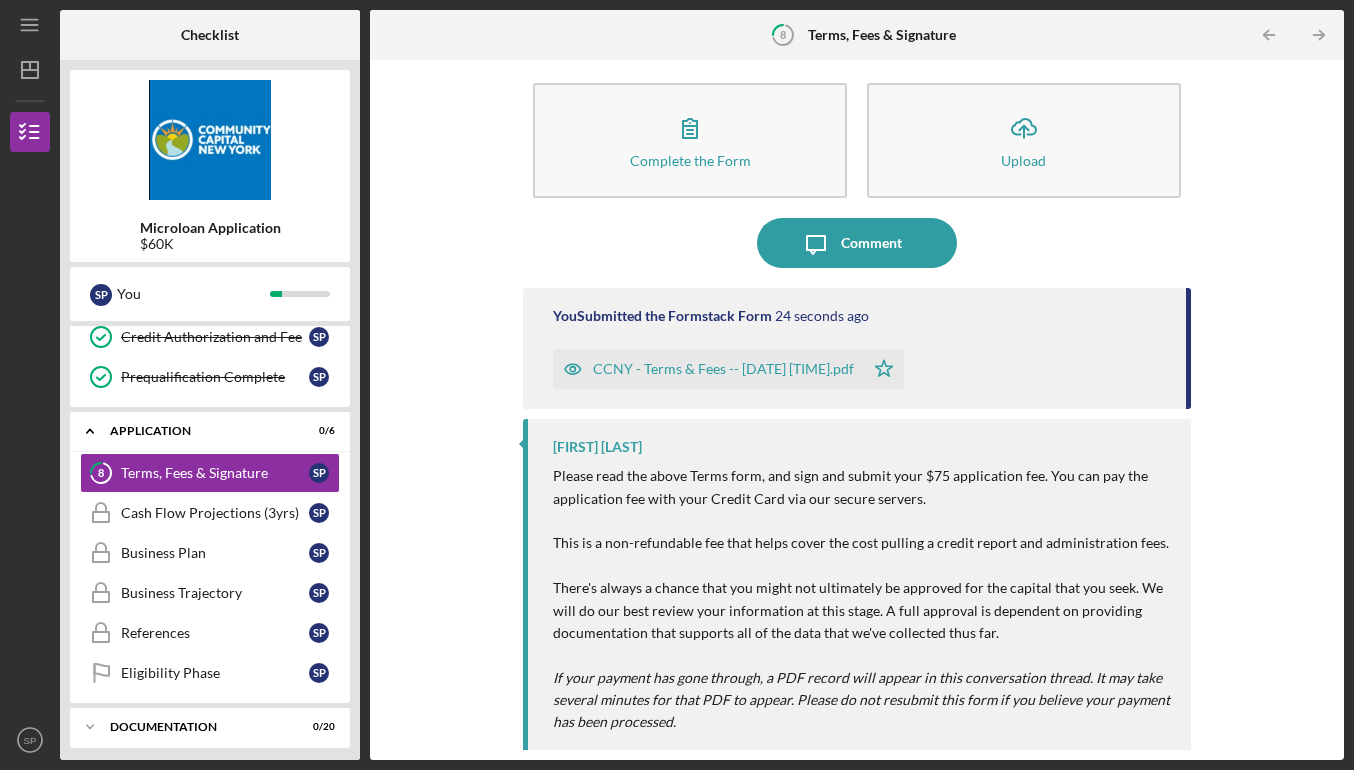 scroll, scrollTop: 16, scrollLeft: 0, axis: vertical 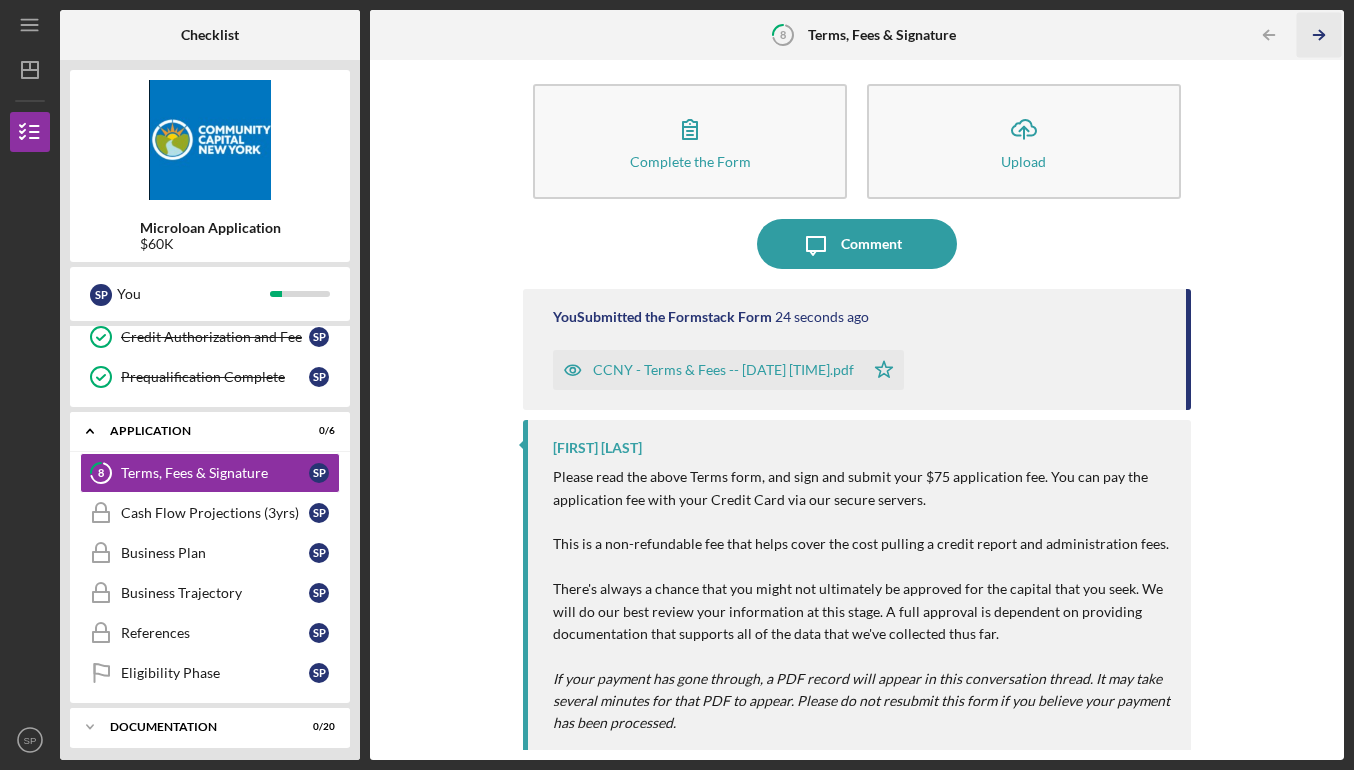 click on "Icon/Table Pagination Arrow" 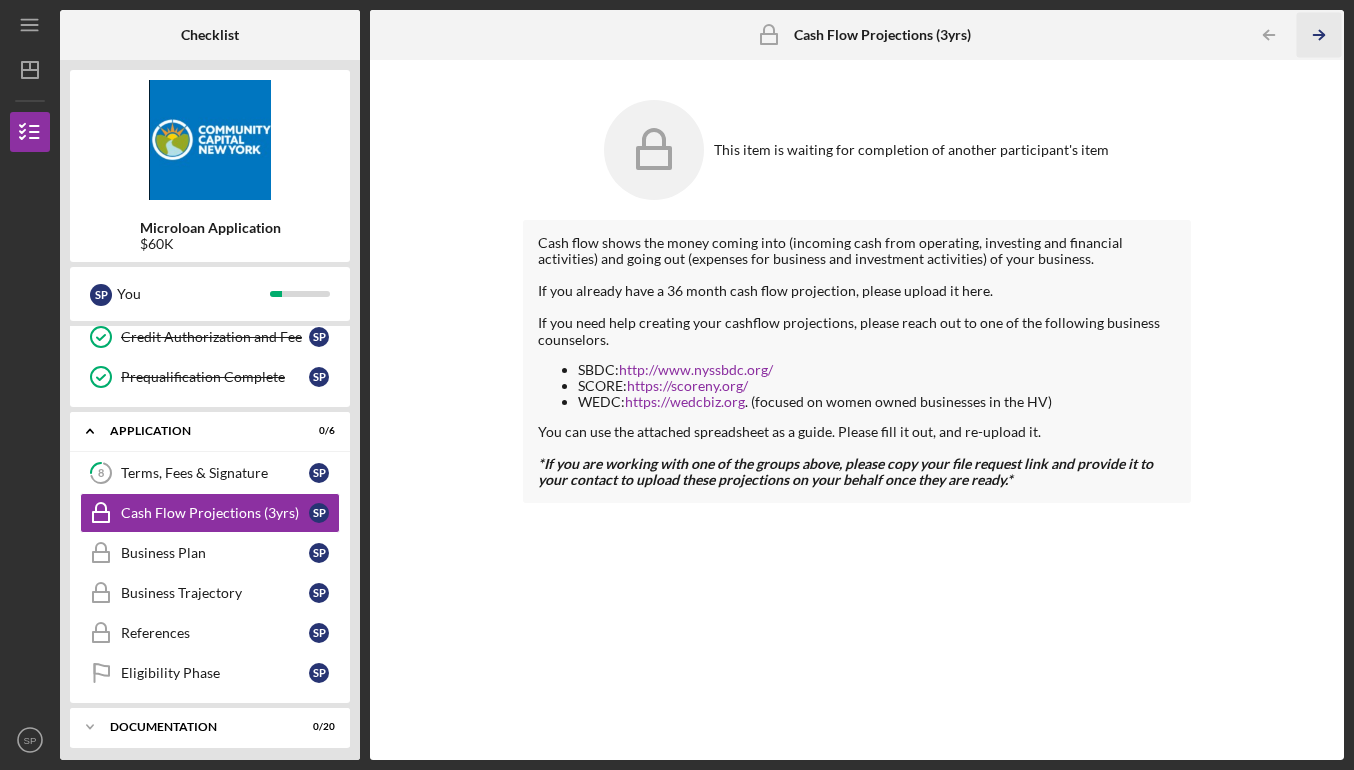 scroll, scrollTop: 0, scrollLeft: 0, axis: both 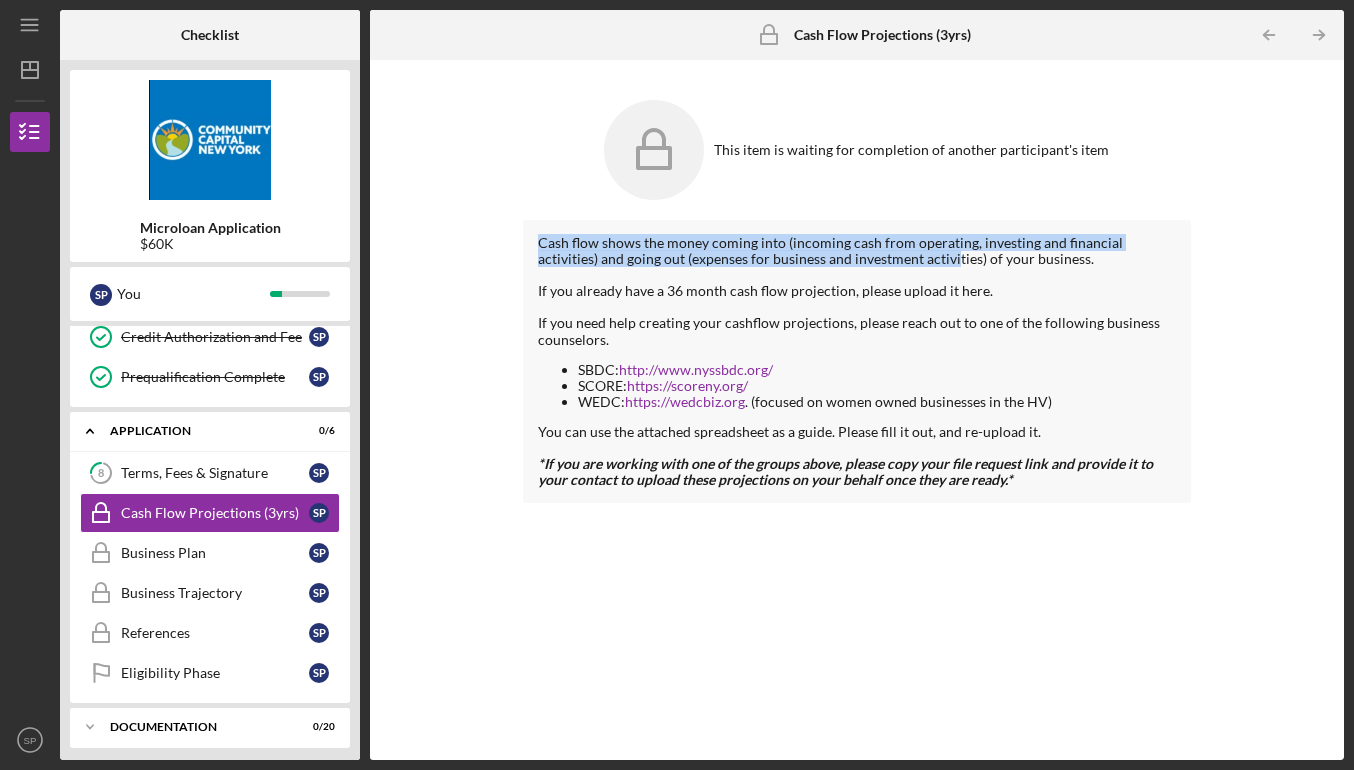 drag, startPoint x: 728, startPoint y: 158, endPoint x: 892, endPoint y: 274, distance: 200.87807 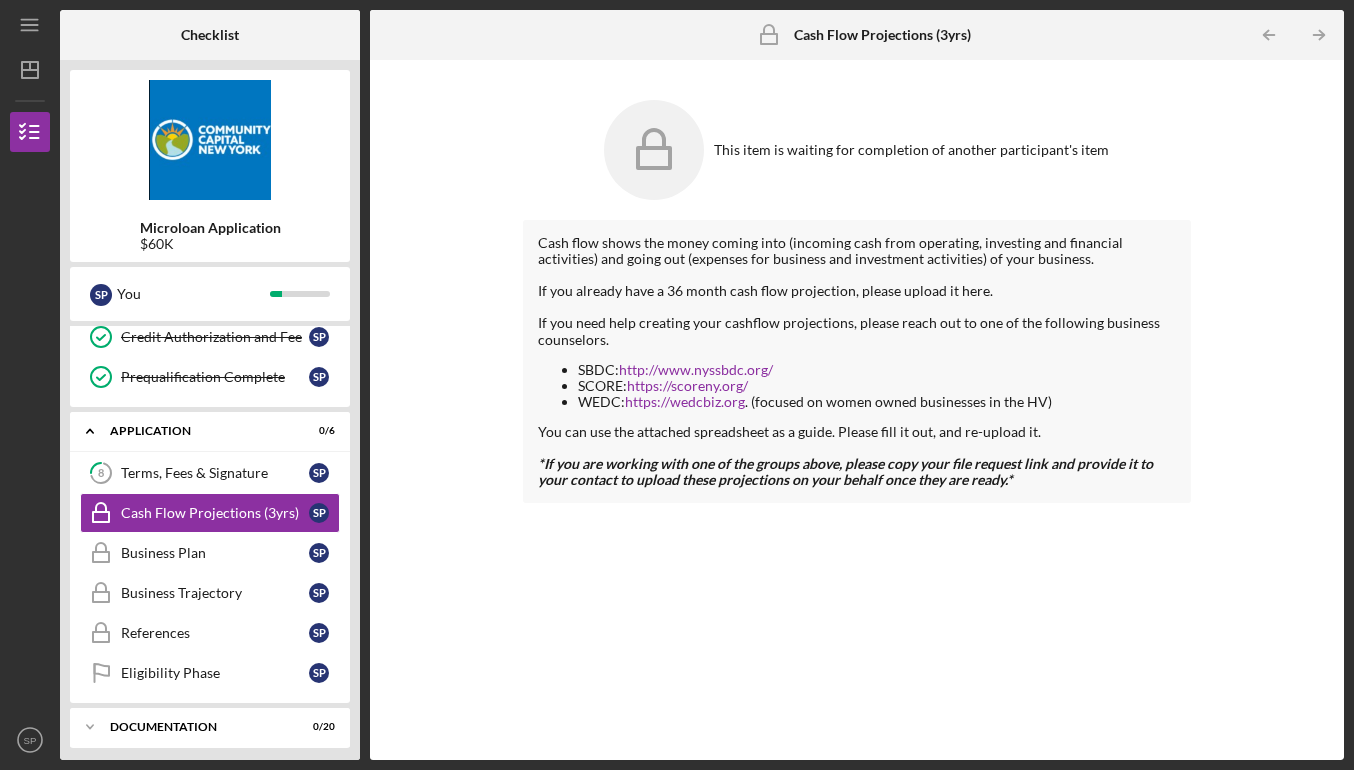 click on "This item is waiting for completion of another participant's item" at bounding box center (857, 150) 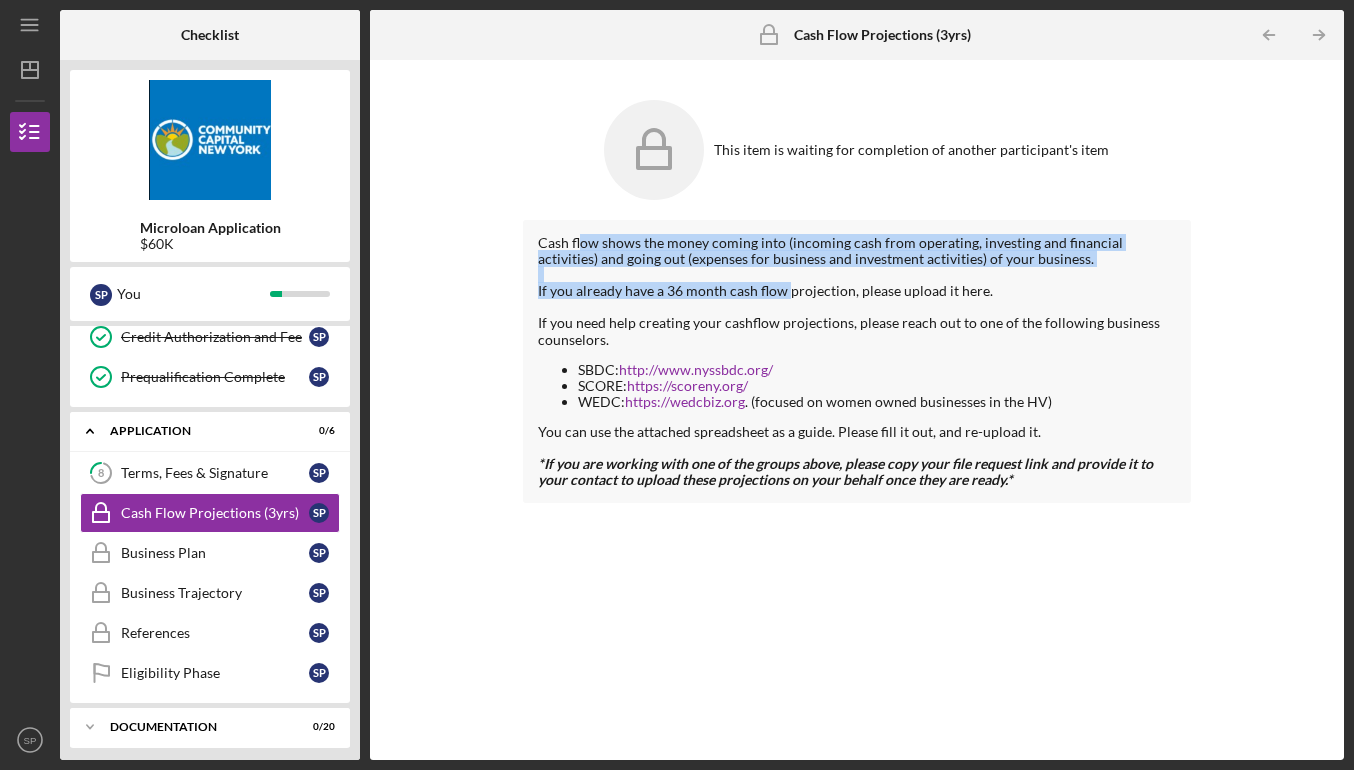 drag, startPoint x: 582, startPoint y: 247, endPoint x: 800, endPoint y: 301, distance: 224.58852 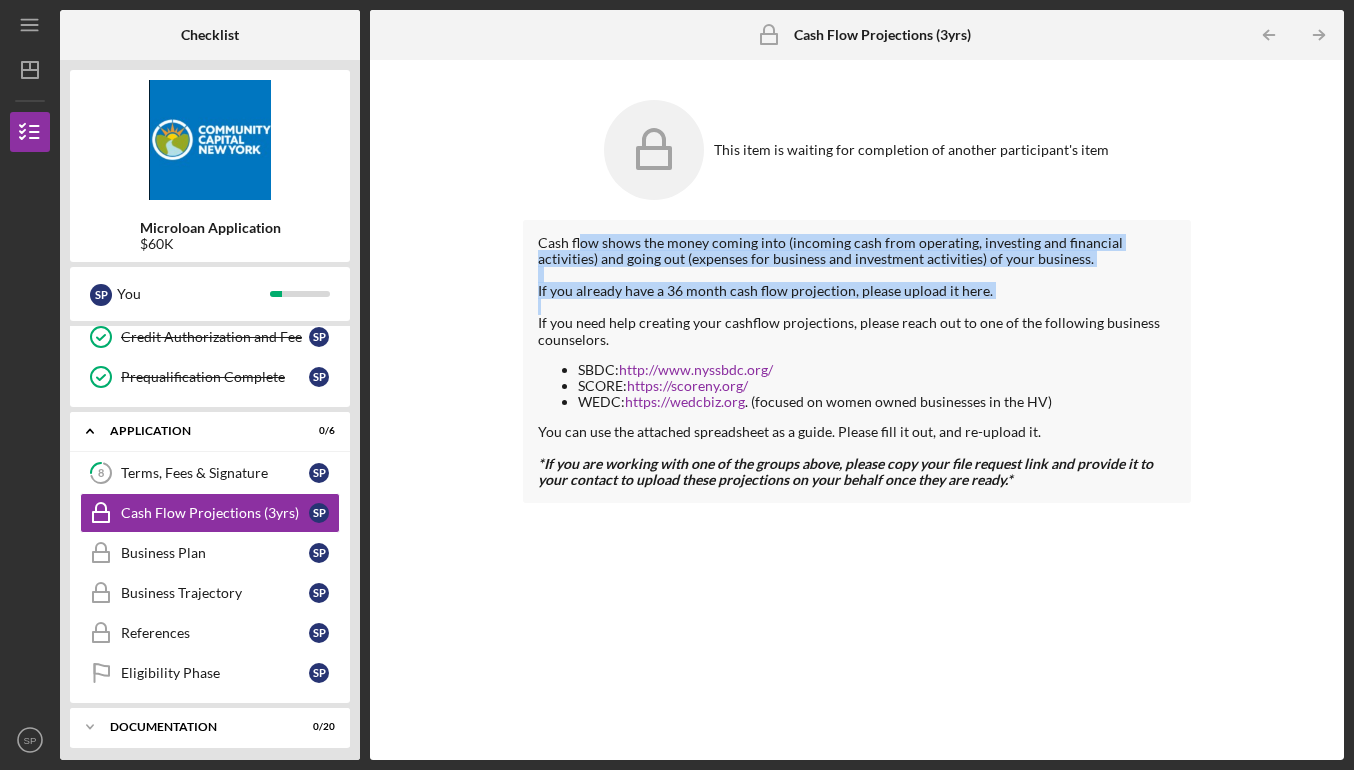 click at bounding box center [857, 307] 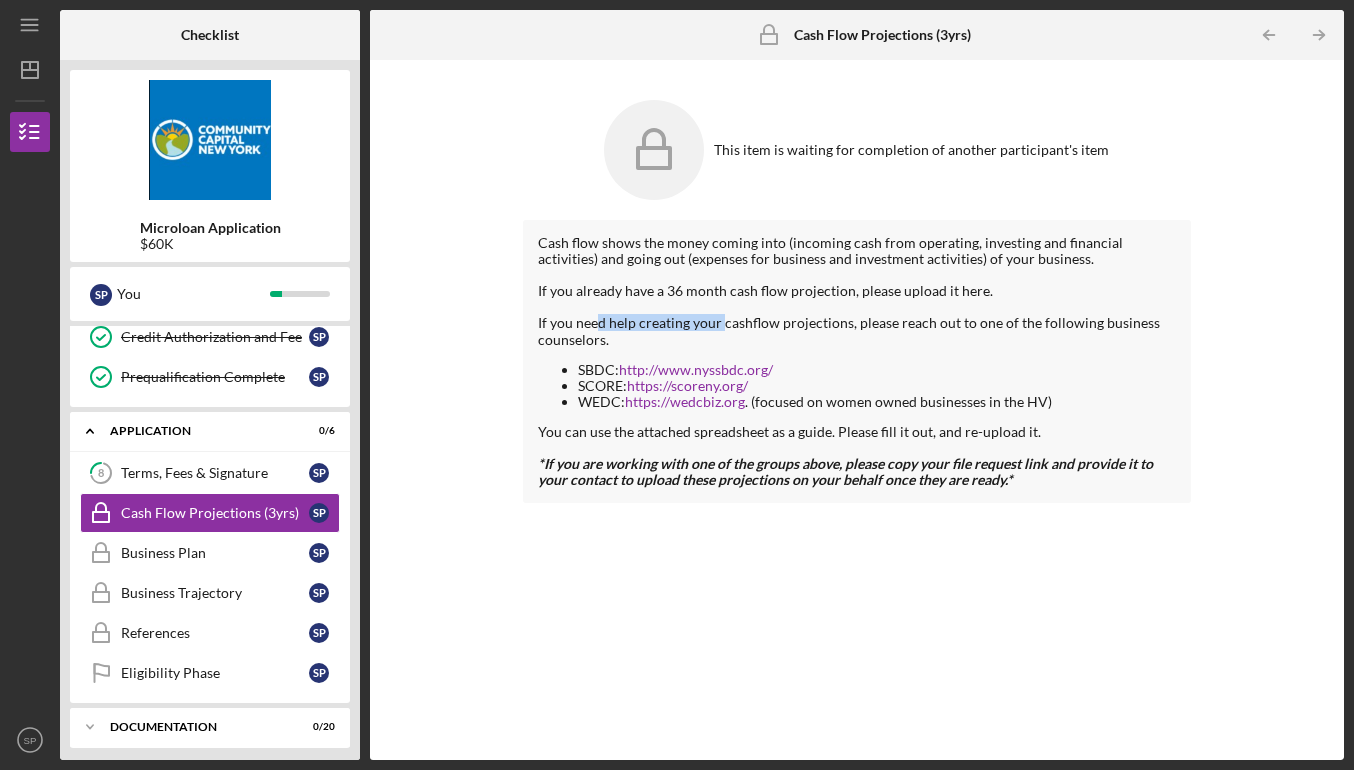 drag, startPoint x: 600, startPoint y: 319, endPoint x: 722, endPoint y: 319, distance: 122 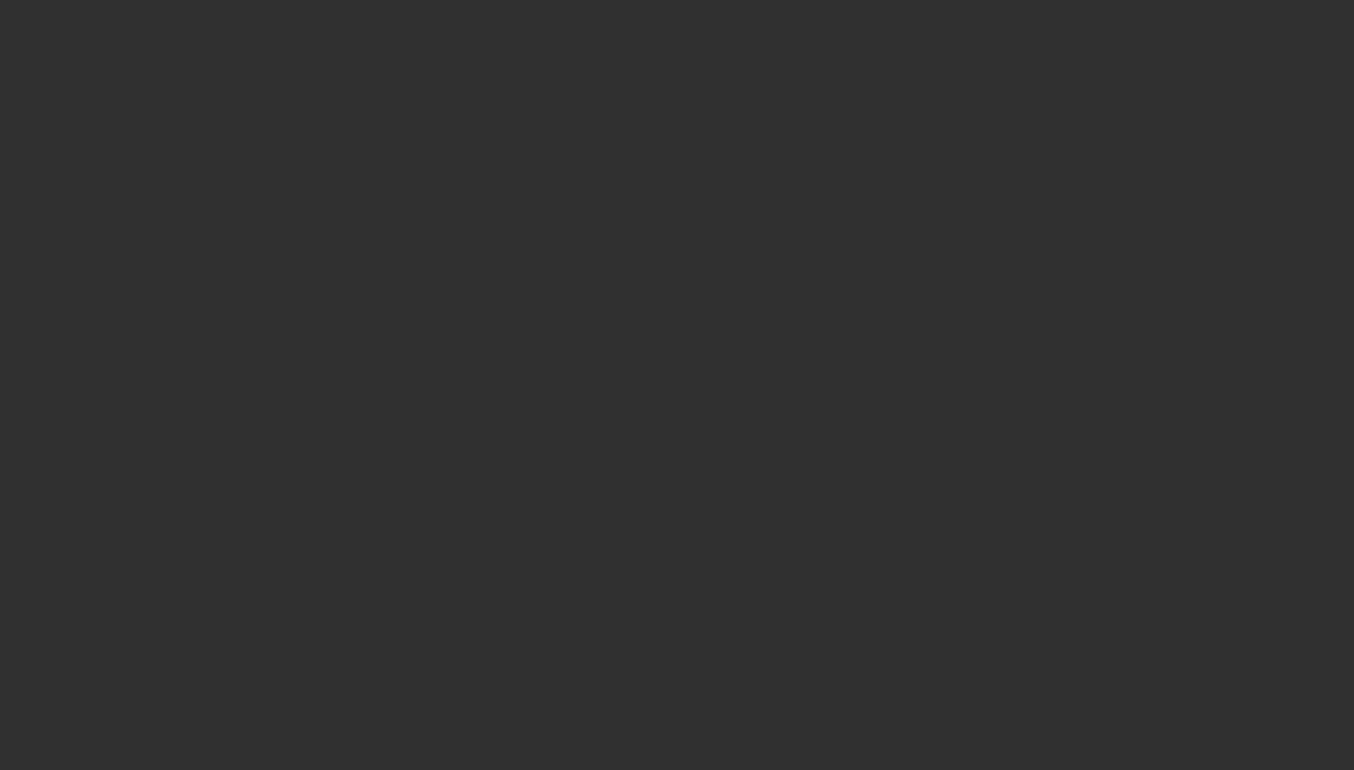 scroll, scrollTop: 0, scrollLeft: 0, axis: both 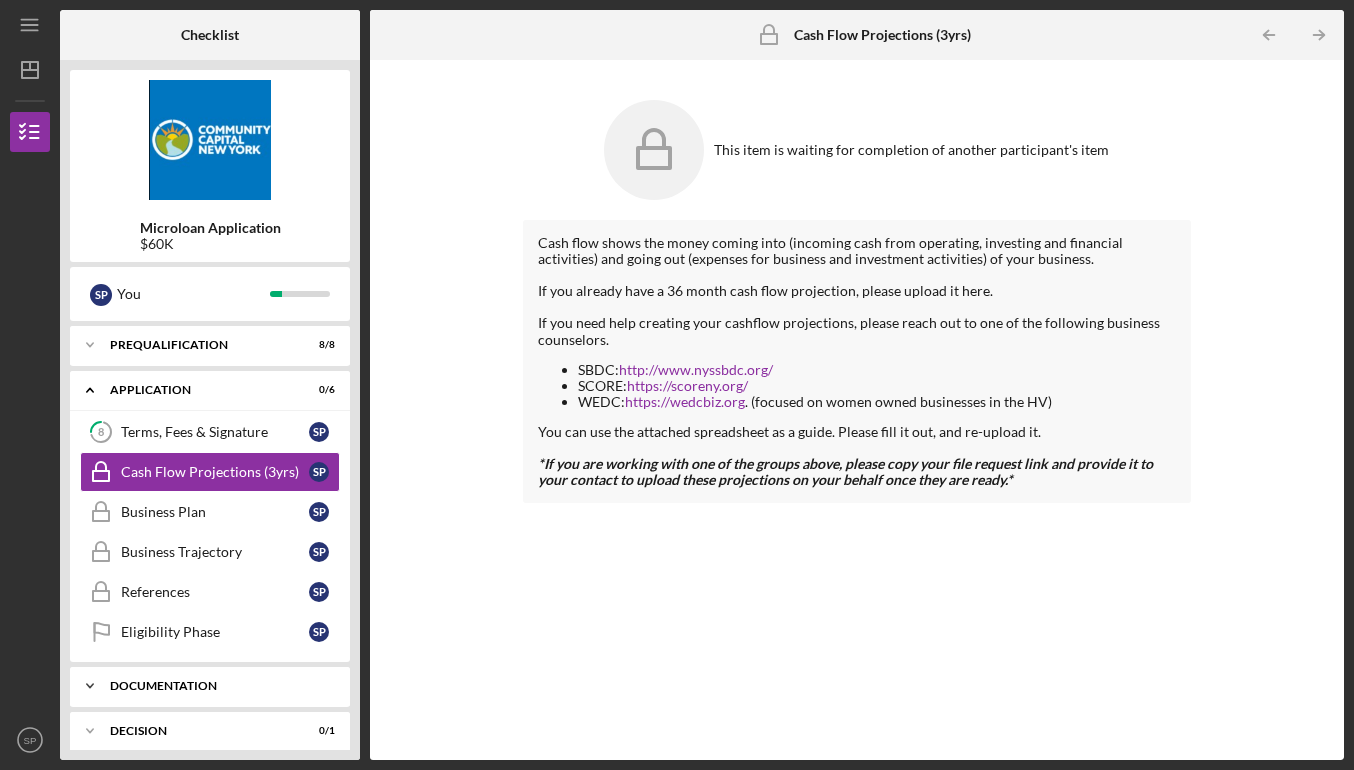 click on "Documentation" at bounding box center [217, 686] 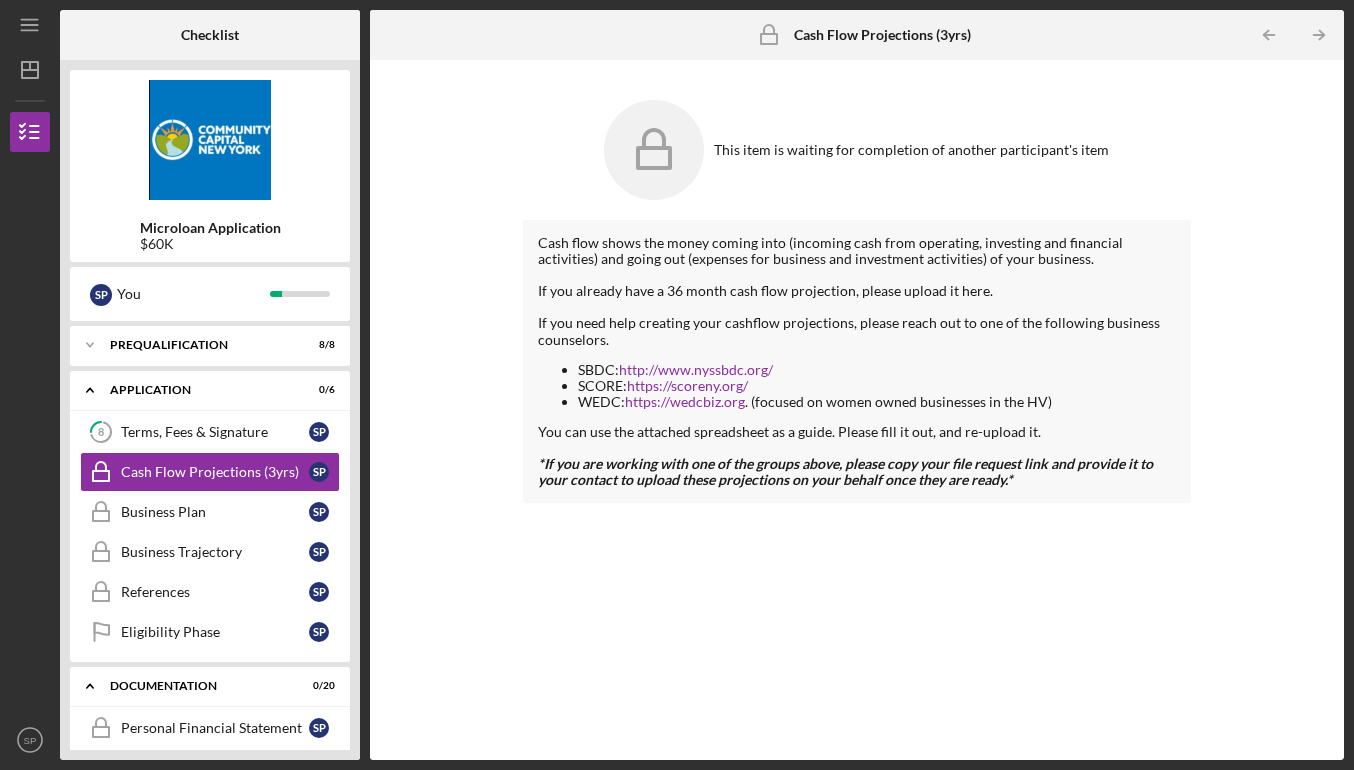scroll, scrollTop: 0, scrollLeft: 0, axis: both 